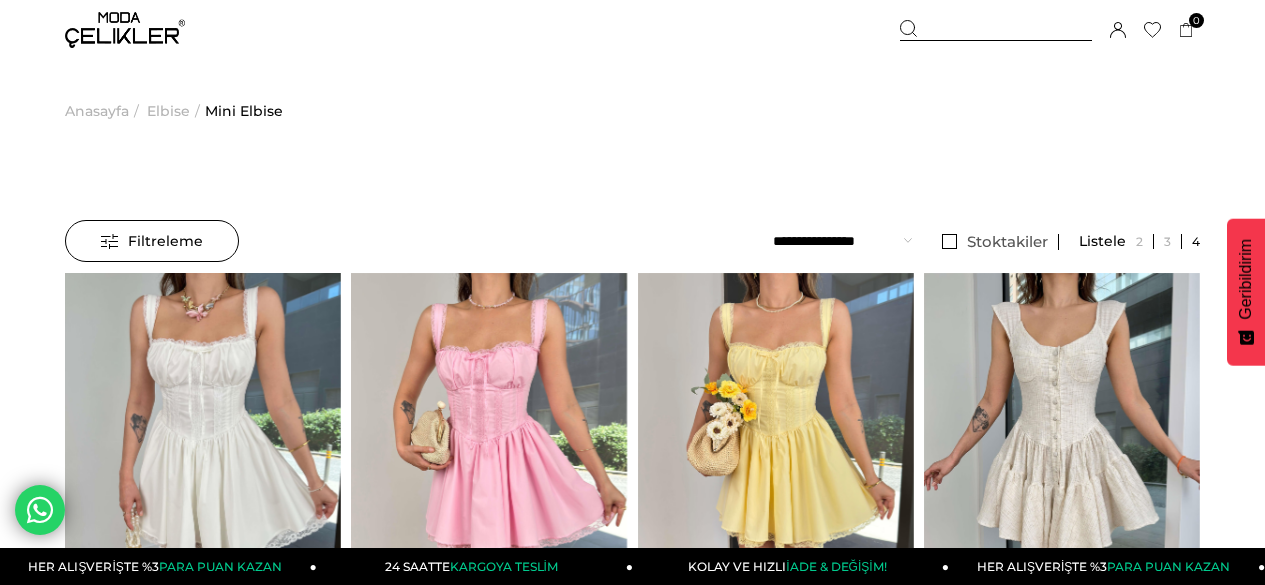 scroll, scrollTop: 0, scrollLeft: 0, axis: both 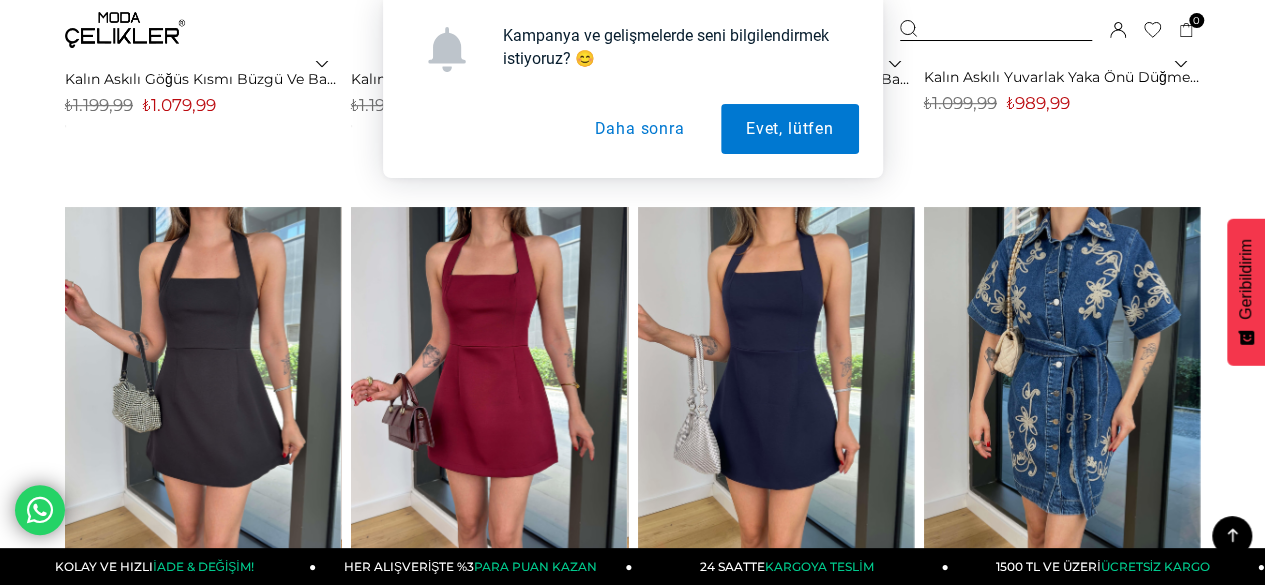 click on "Daha sonra" at bounding box center (639, 129) 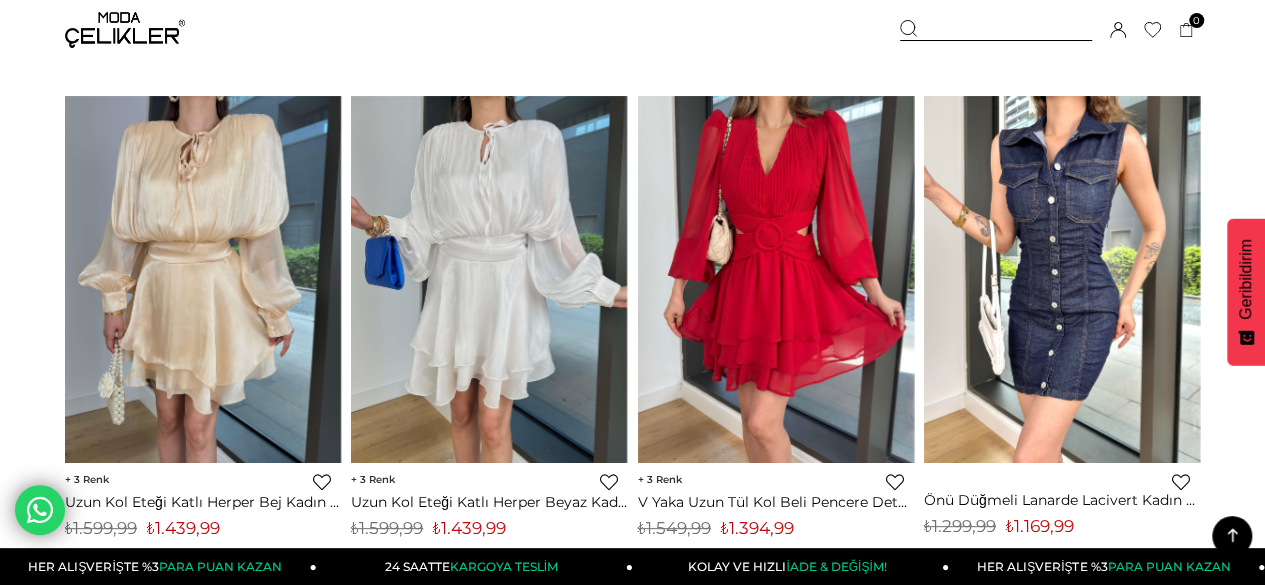 scroll, scrollTop: 3920, scrollLeft: 0, axis: vertical 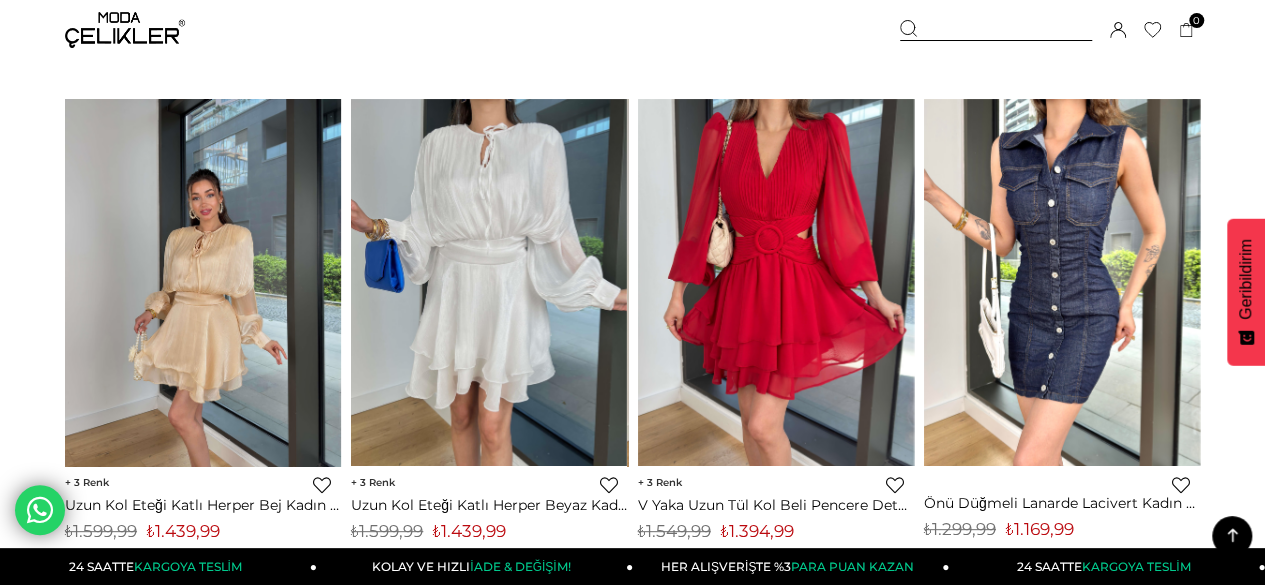 click at bounding box center (203, 283) 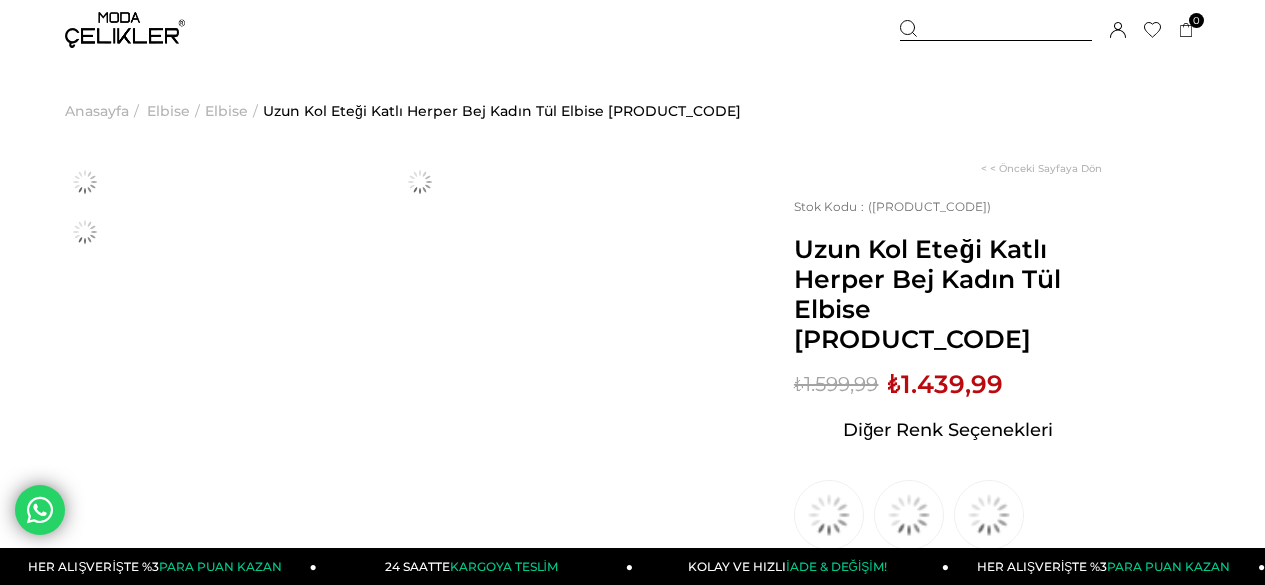 scroll, scrollTop: 0, scrollLeft: 0, axis: both 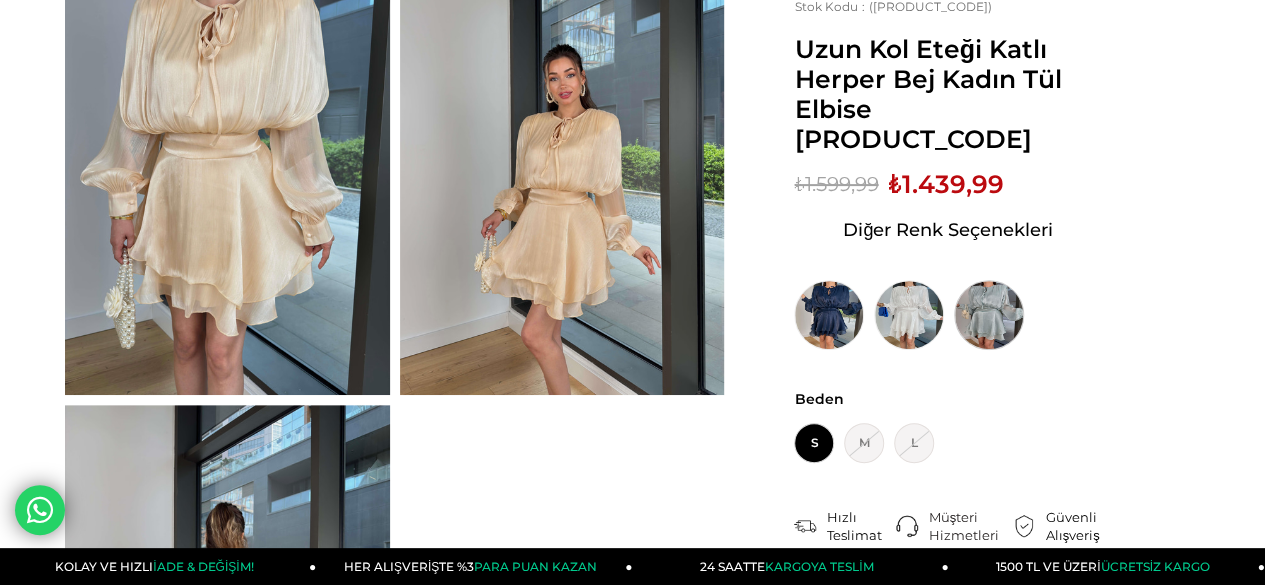 click at bounding box center [989, 315] 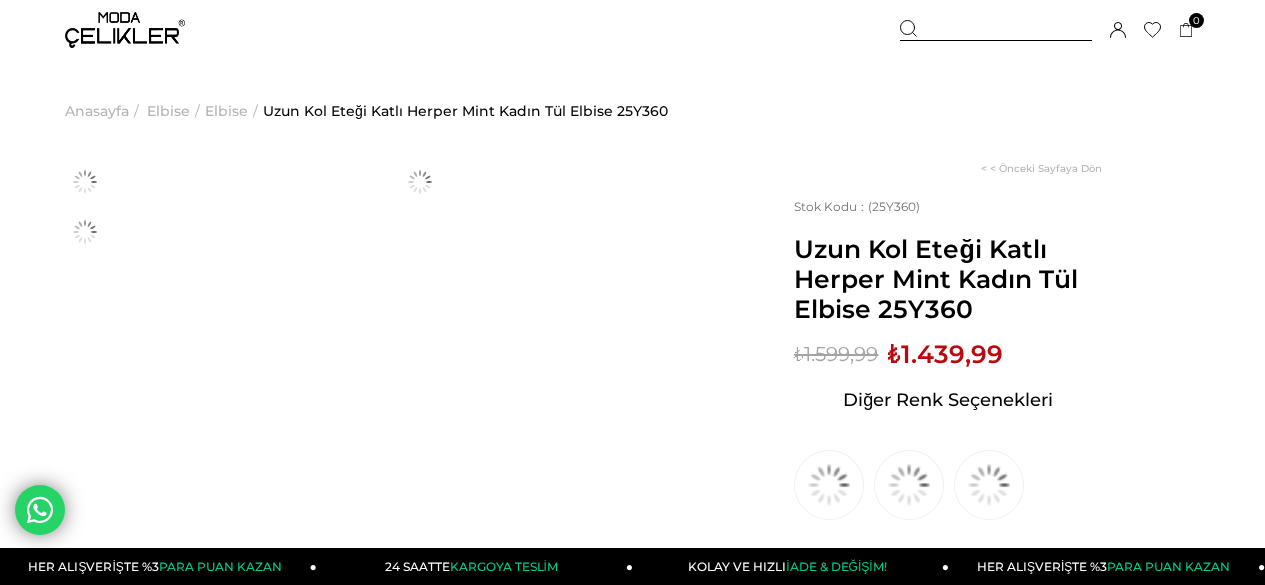 scroll, scrollTop: 0, scrollLeft: 0, axis: both 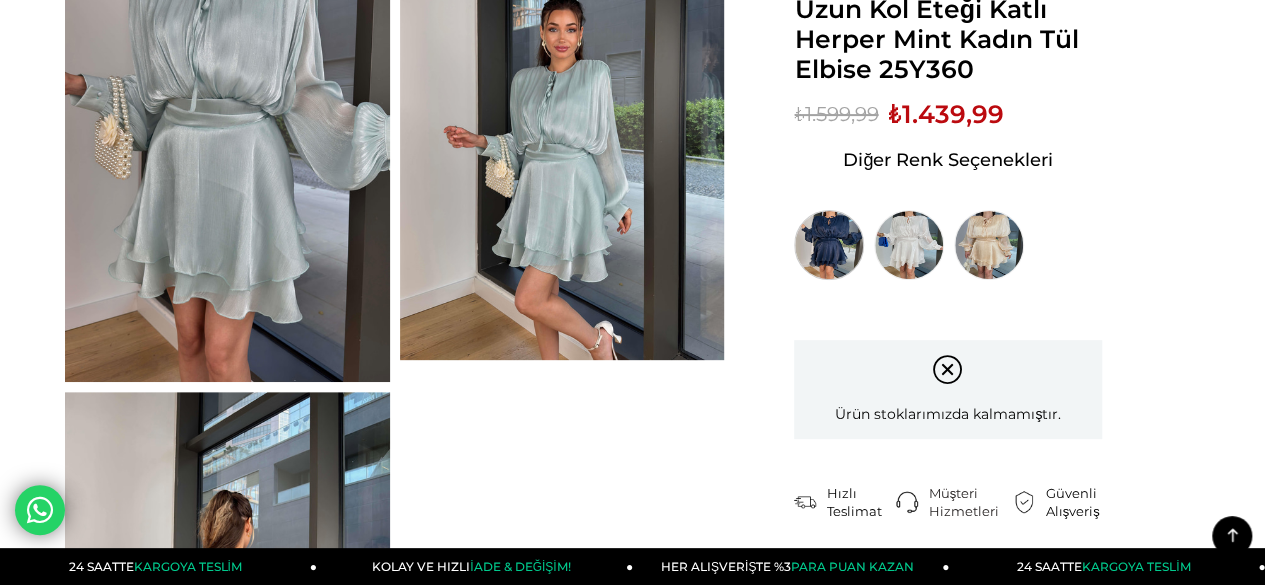 click at bounding box center (829, 245) 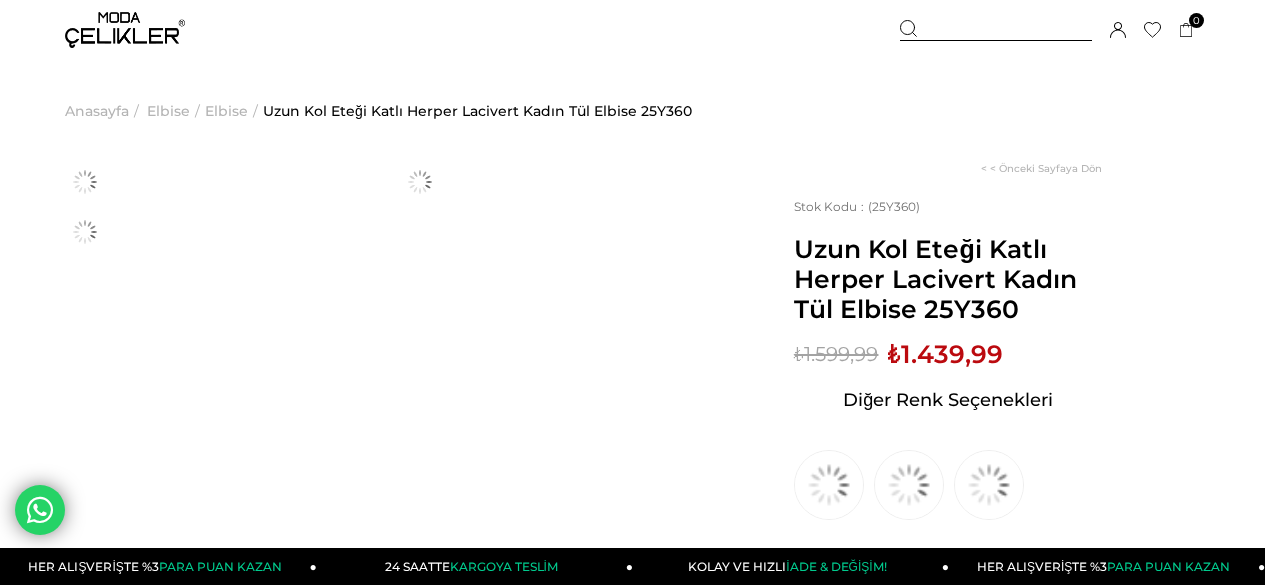 scroll, scrollTop: 0, scrollLeft: 0, axis: both 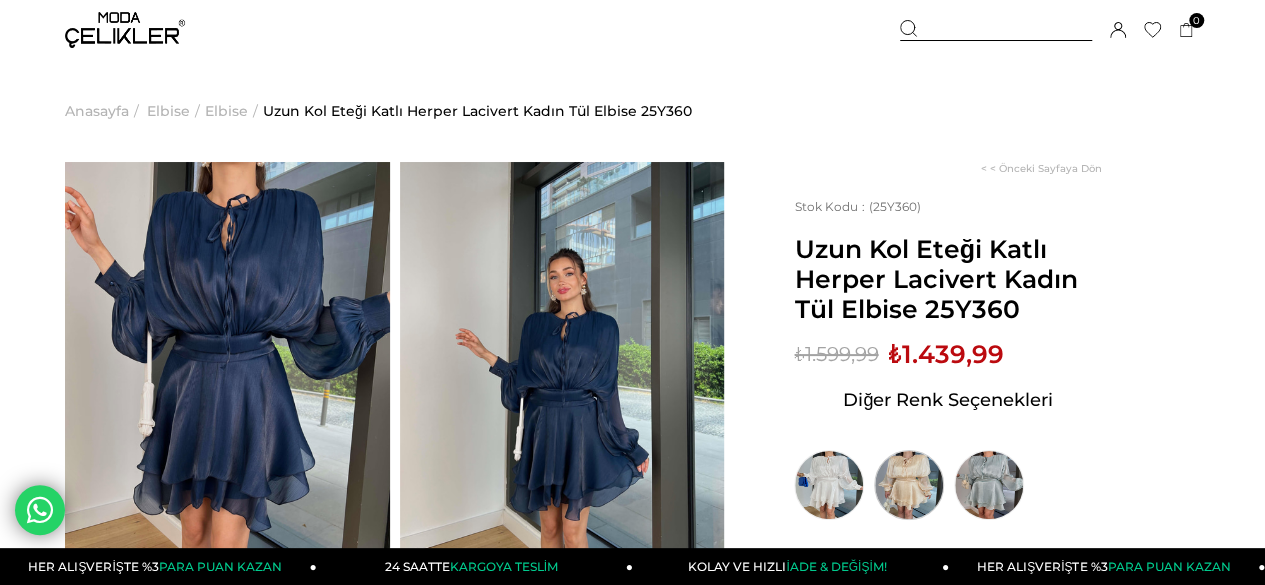 click at bounding box center [909, 485] 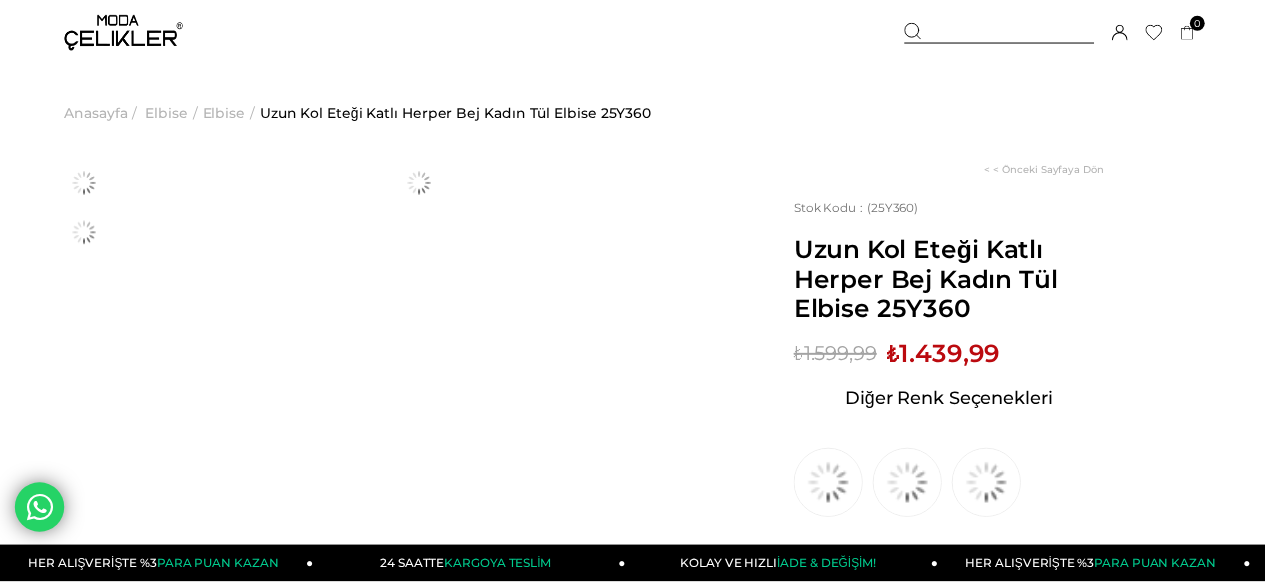 scroll, scrollTop: 0, scrollLeft: 0, axis: both 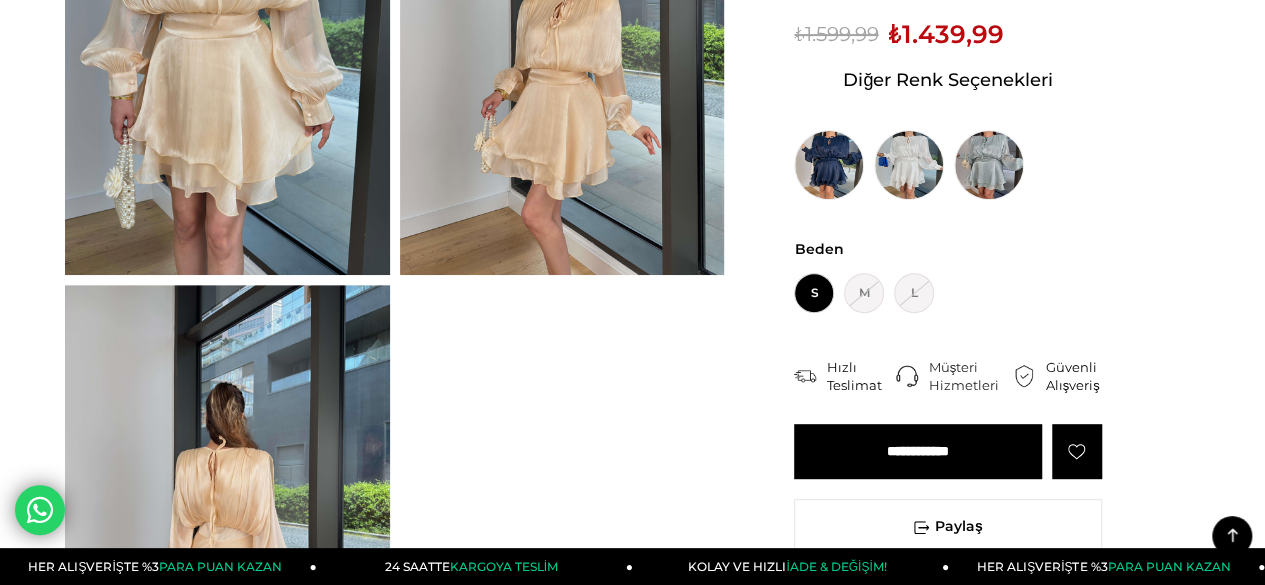 click on "S" at bounding box center [814, 293] 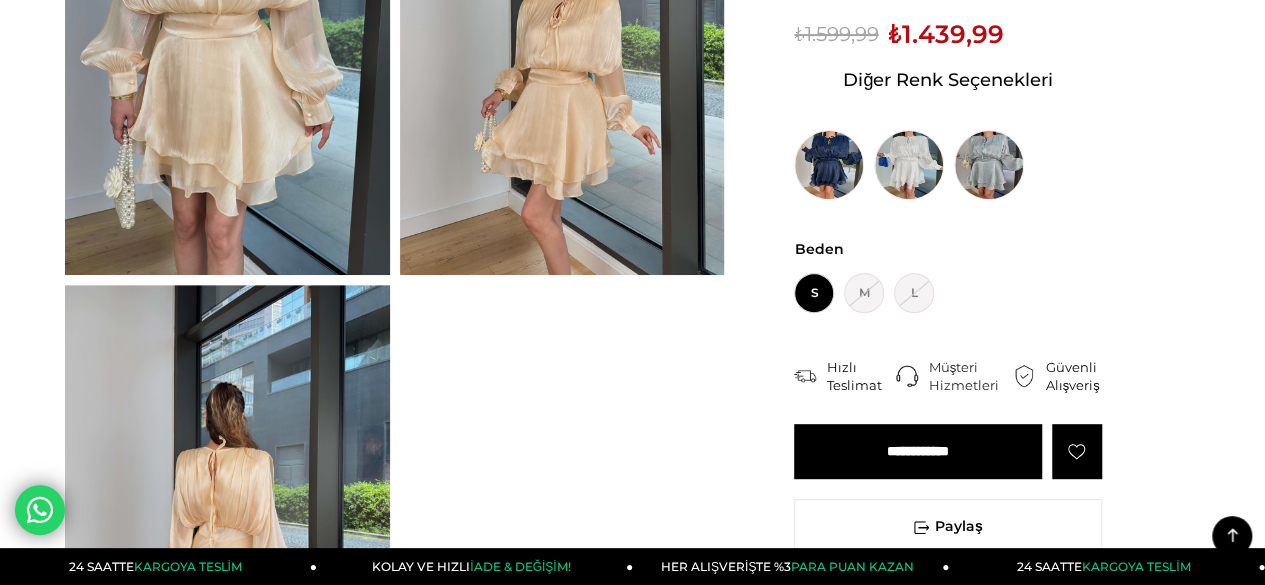 click on "**********" at bounding box center [918, 451] 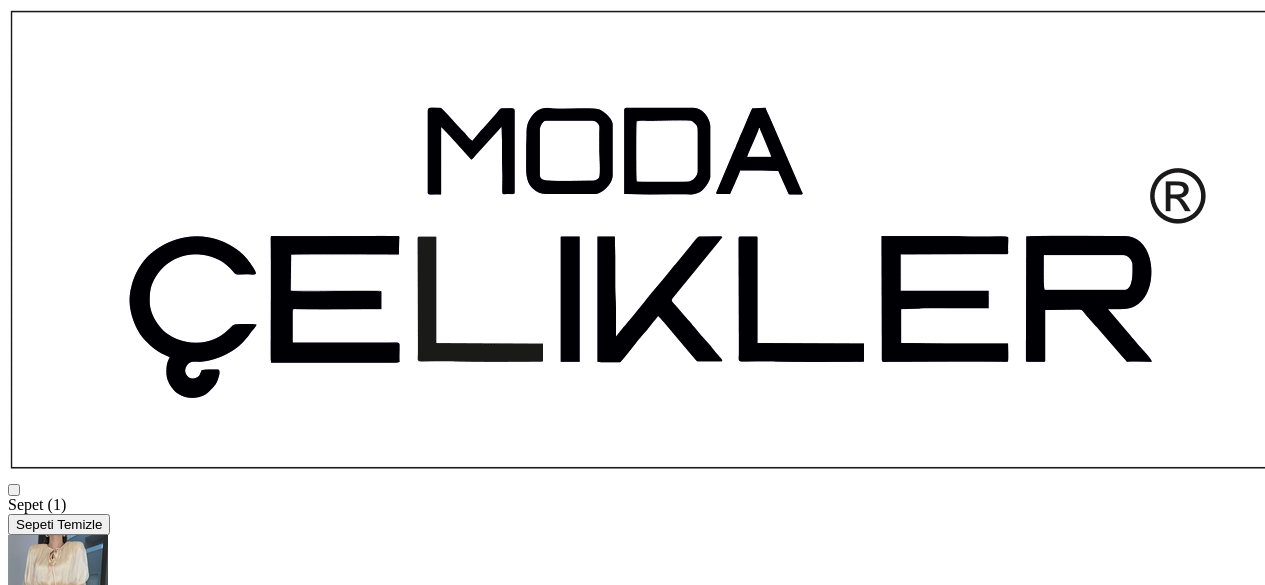 scroll, scrollTop: 0, scrollLeft: 0, axis: both 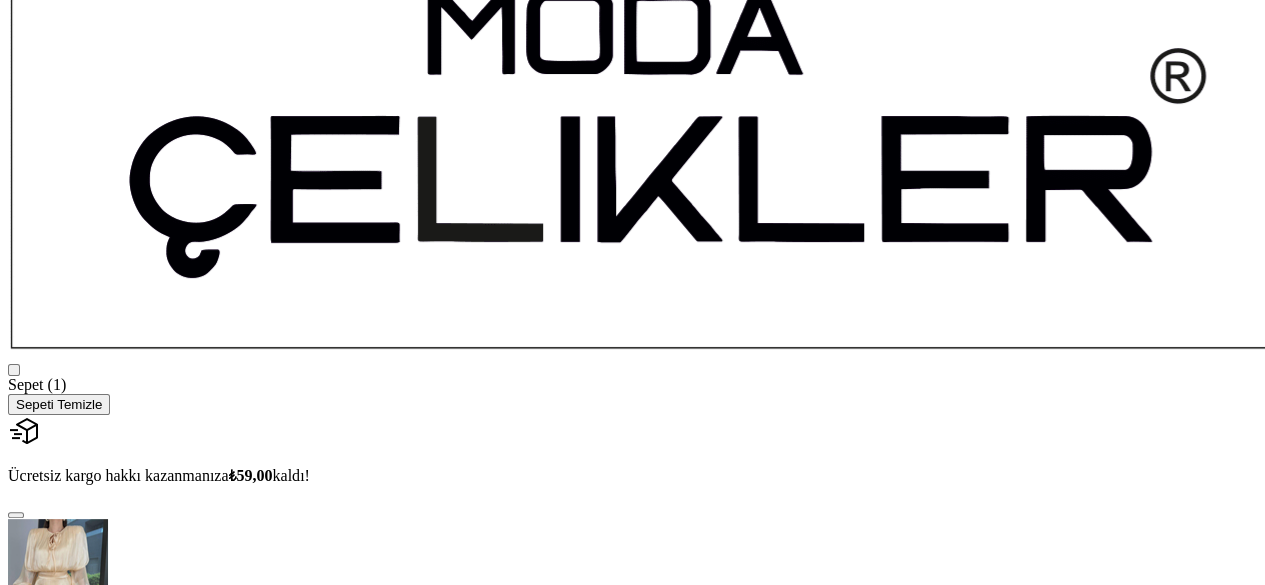 click on "Alışverişe Devam Et" at bounding box center (74, 775) 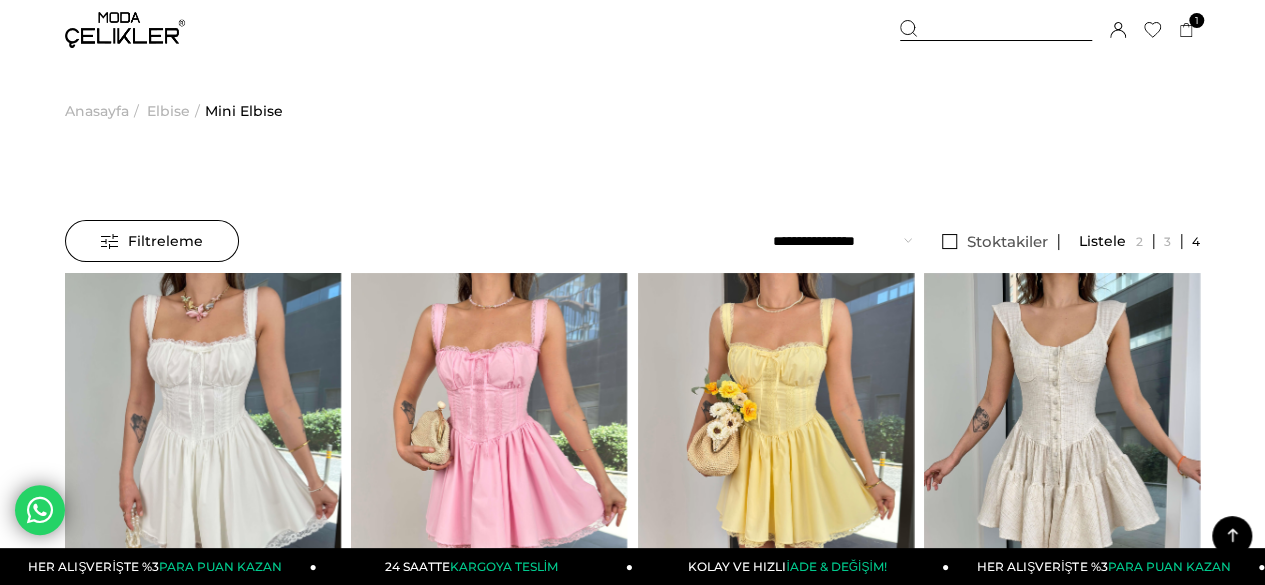 scroll, scrollTop: 3839, scrollLeft: 0, axis: vertical 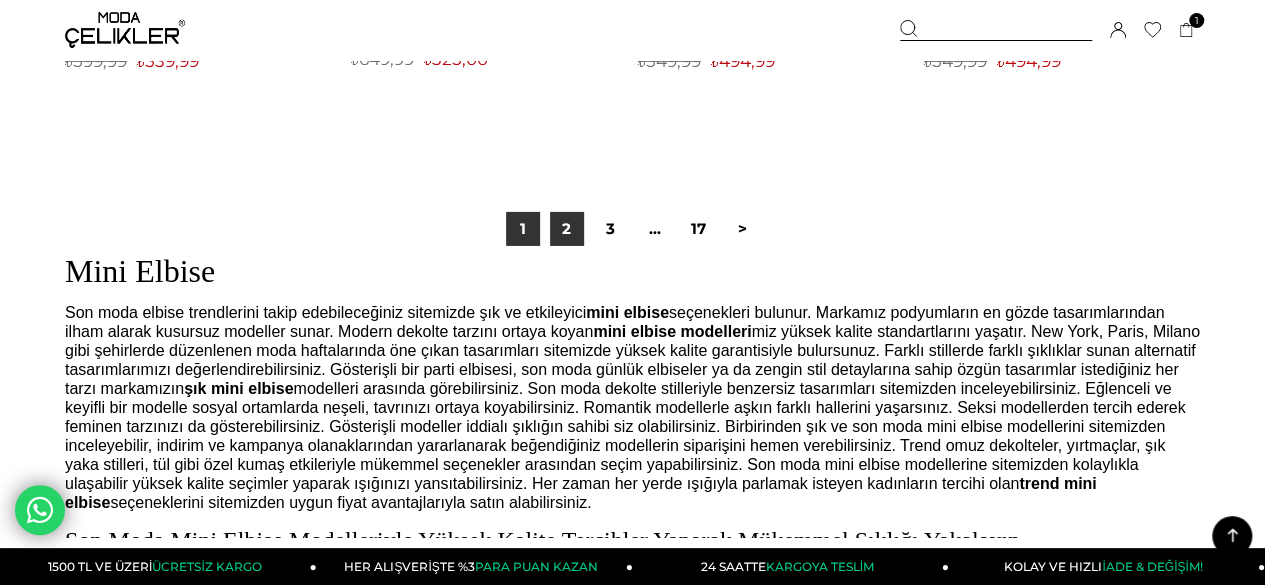 click on "2" at bounding box center (567, 229) 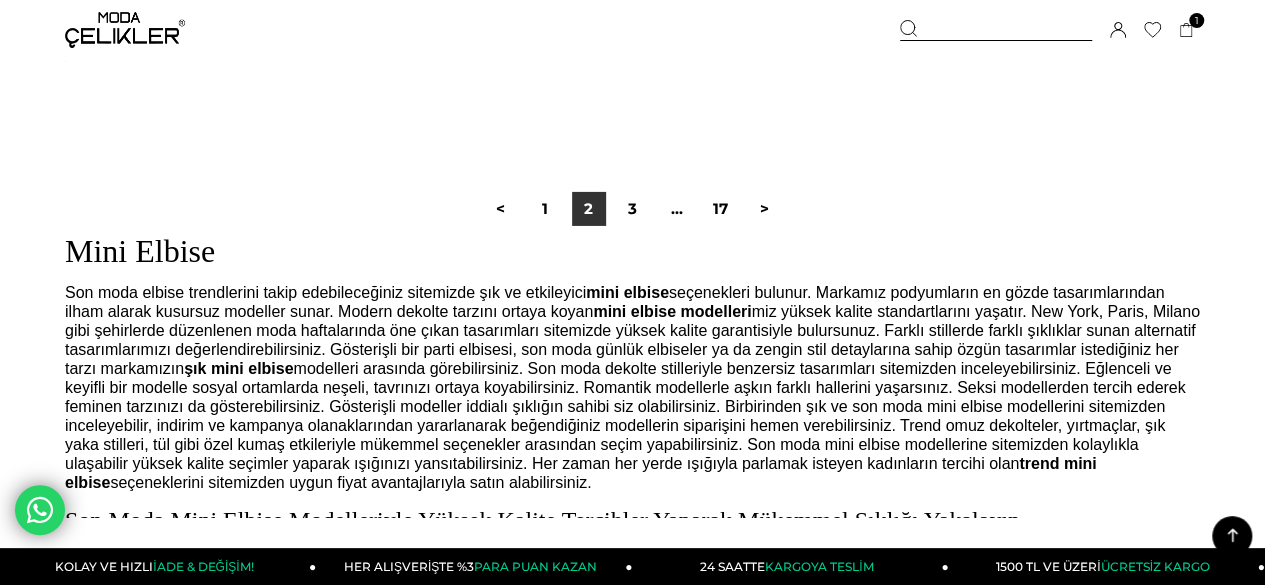 scroll, scrollTop: 10840, scrollLeft: 0, axis: vertical 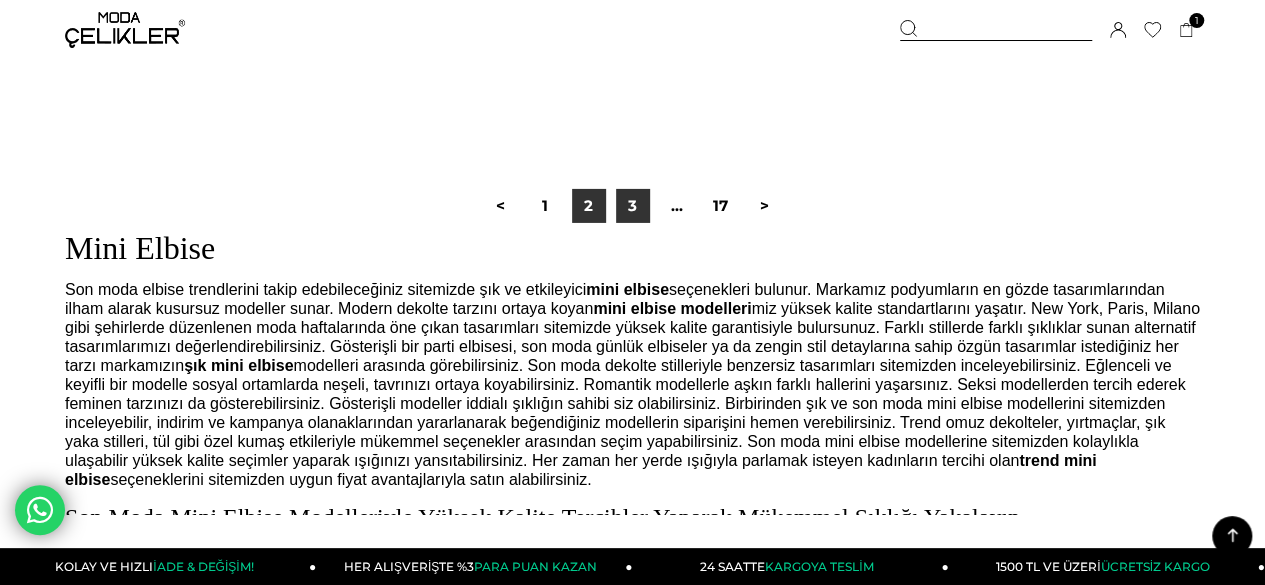 click on "3" at bounding box center [633, 206] 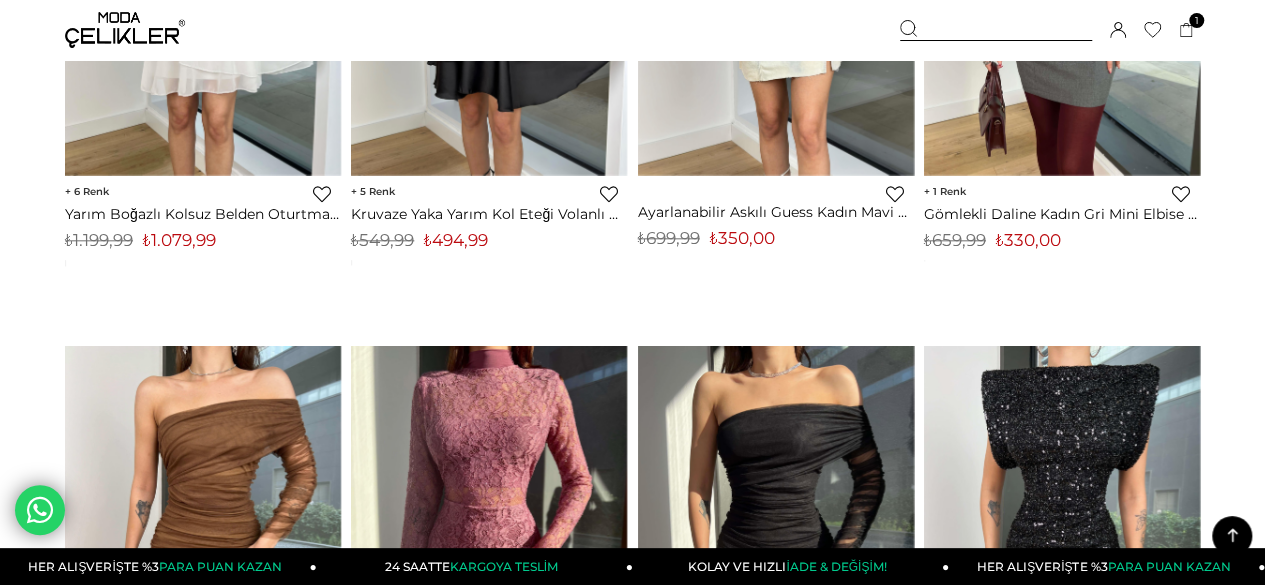 scroll, scrollTop: 960, scrollLeft: 0, axis: vertical 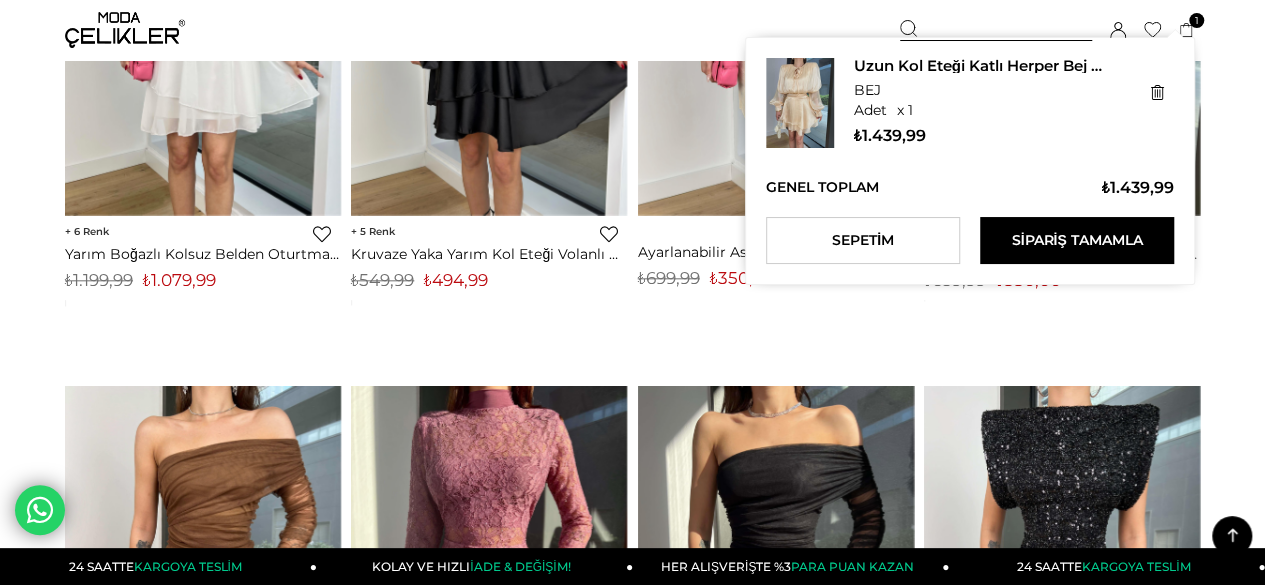 click at bounding box center [800, 103] 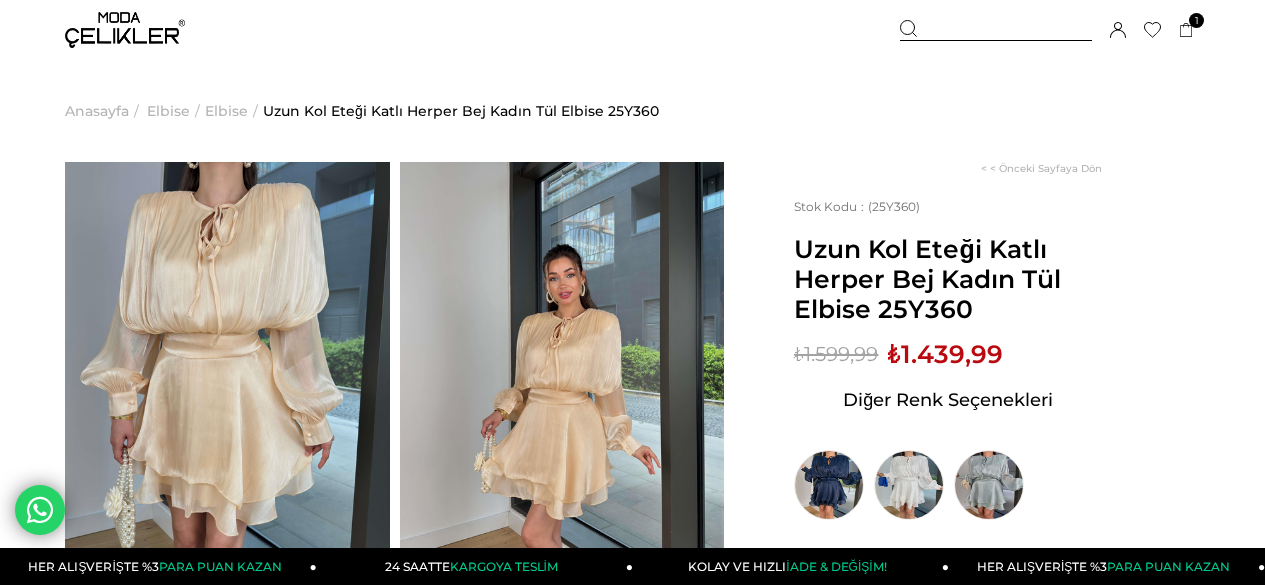 scroll, scrollTop: 0, scrollLeft: 0, axis: both 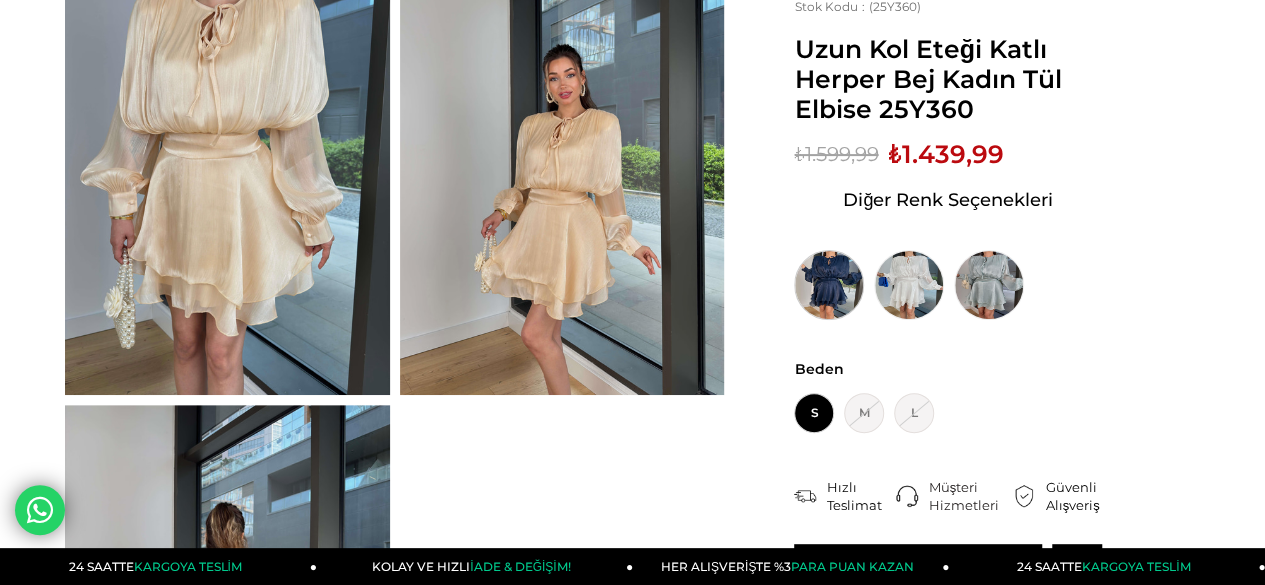 click at bounding box center (829, 285) 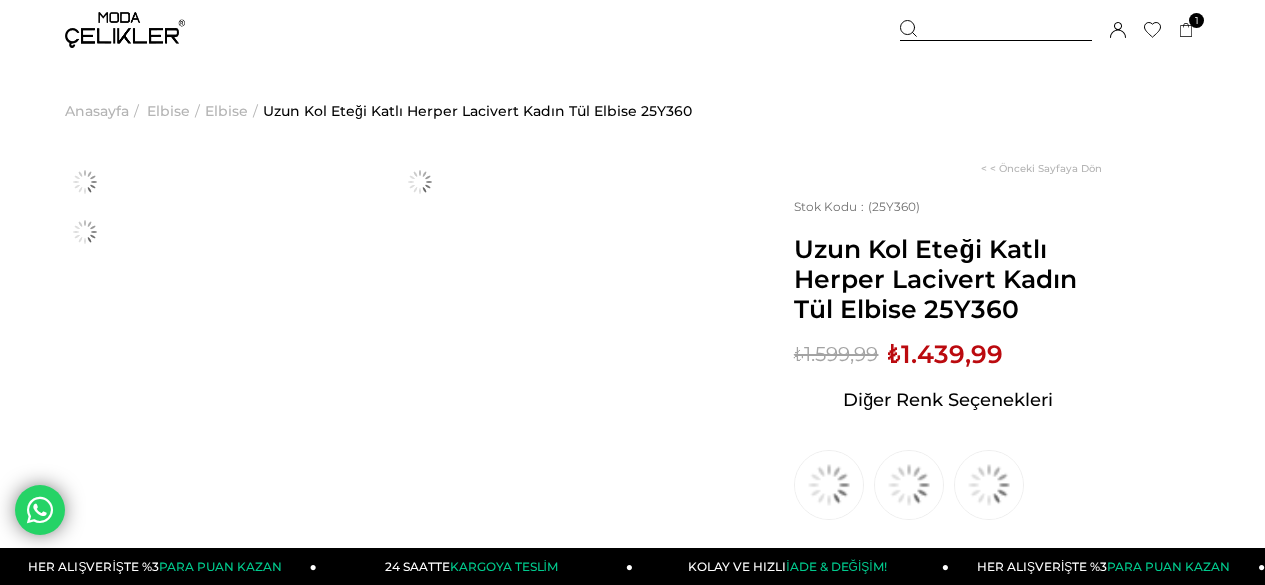 scroll, scrollTop: 0, scrollLeft: 0, axis: both 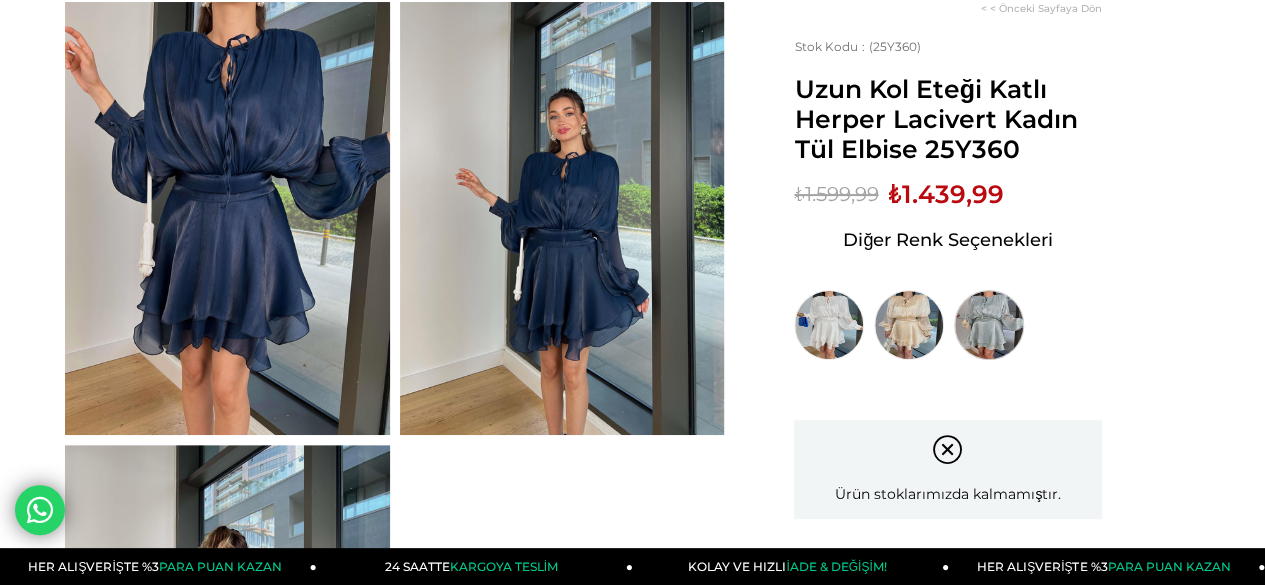 click at bounding box center (989, 325) 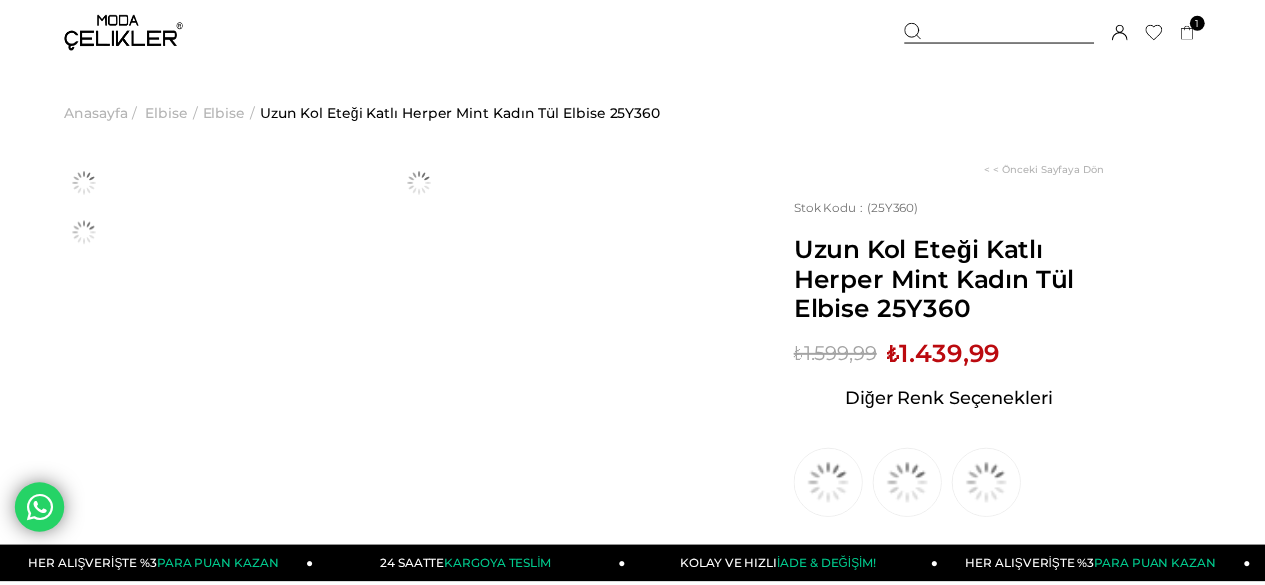 scroll, scrollTop: 0, scrollLeft: 0, axis: both 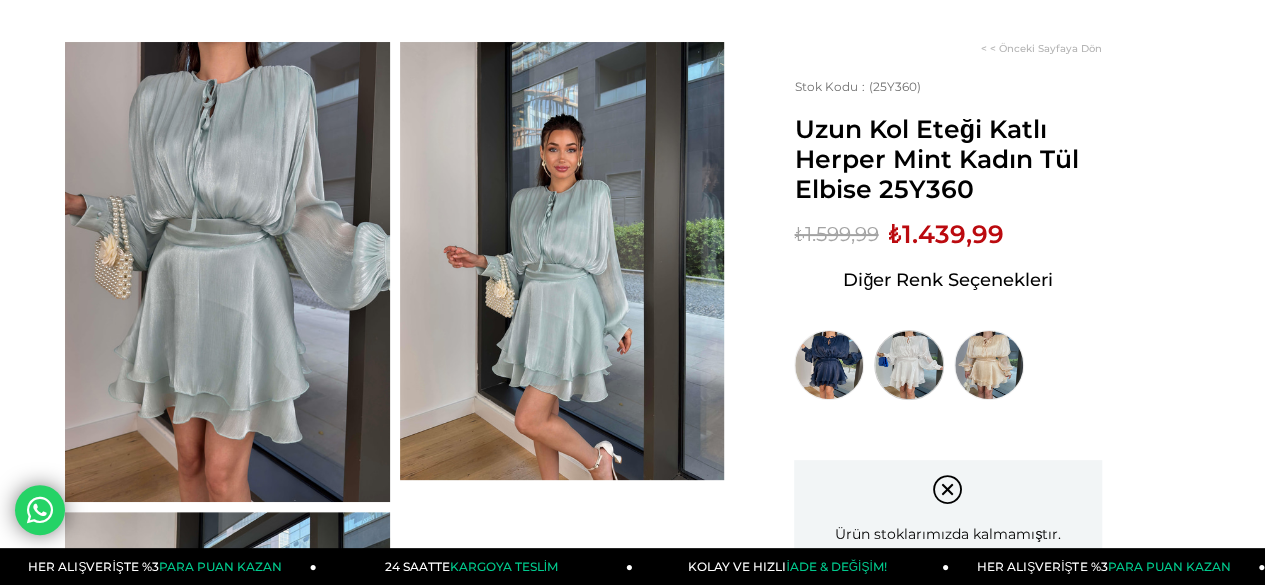 click at bounding box center (909, 365) 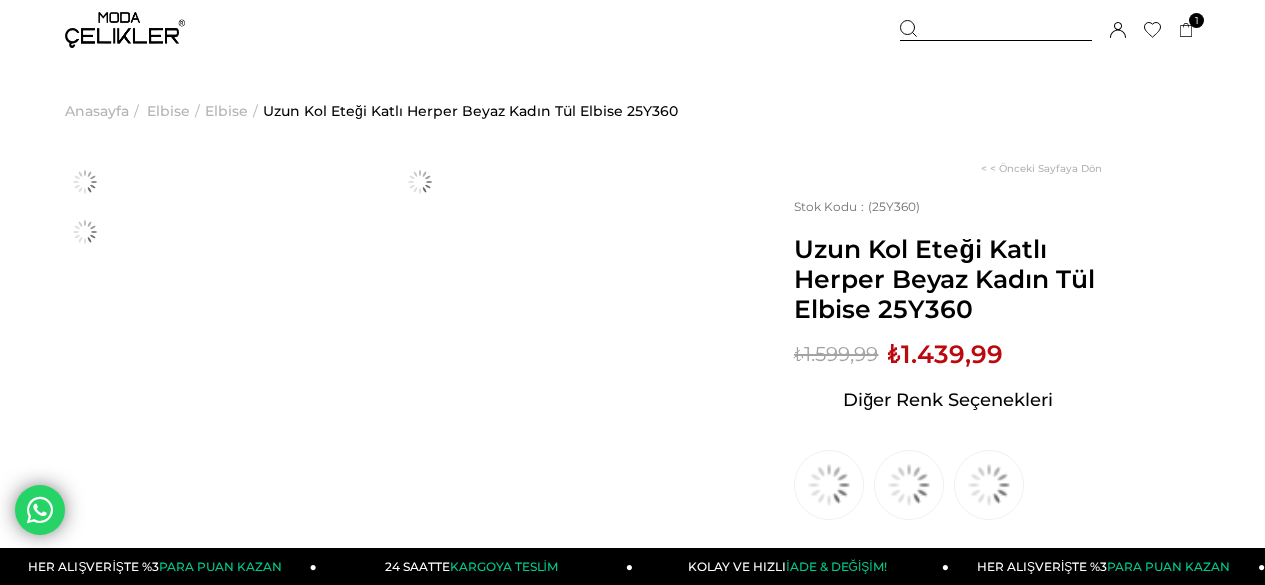 scroll, scrollTop: 0, scrollLeft: 0, axis: both 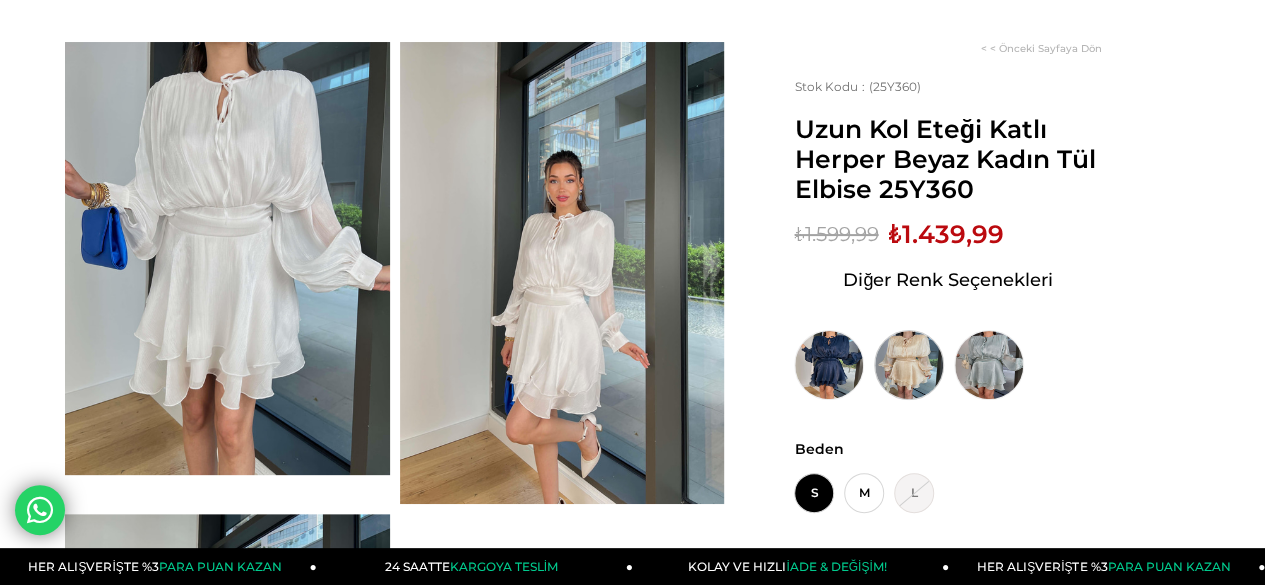 click at bounding box center [909, 365] 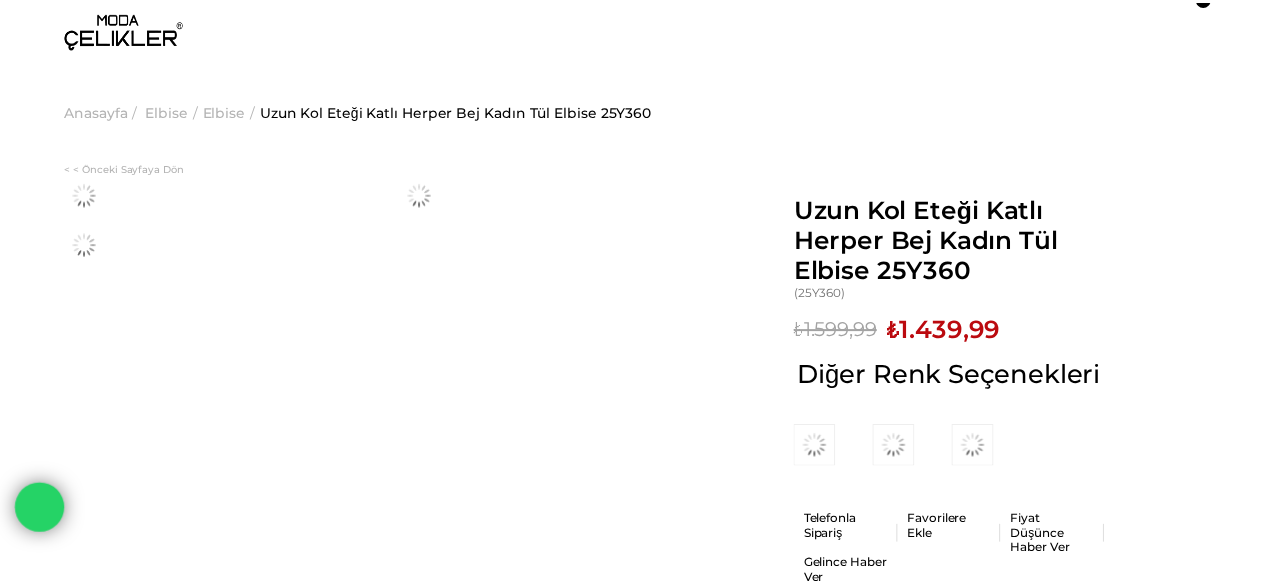 scroll, scrollTop: 0, scrollLeft: 0, axis: both 